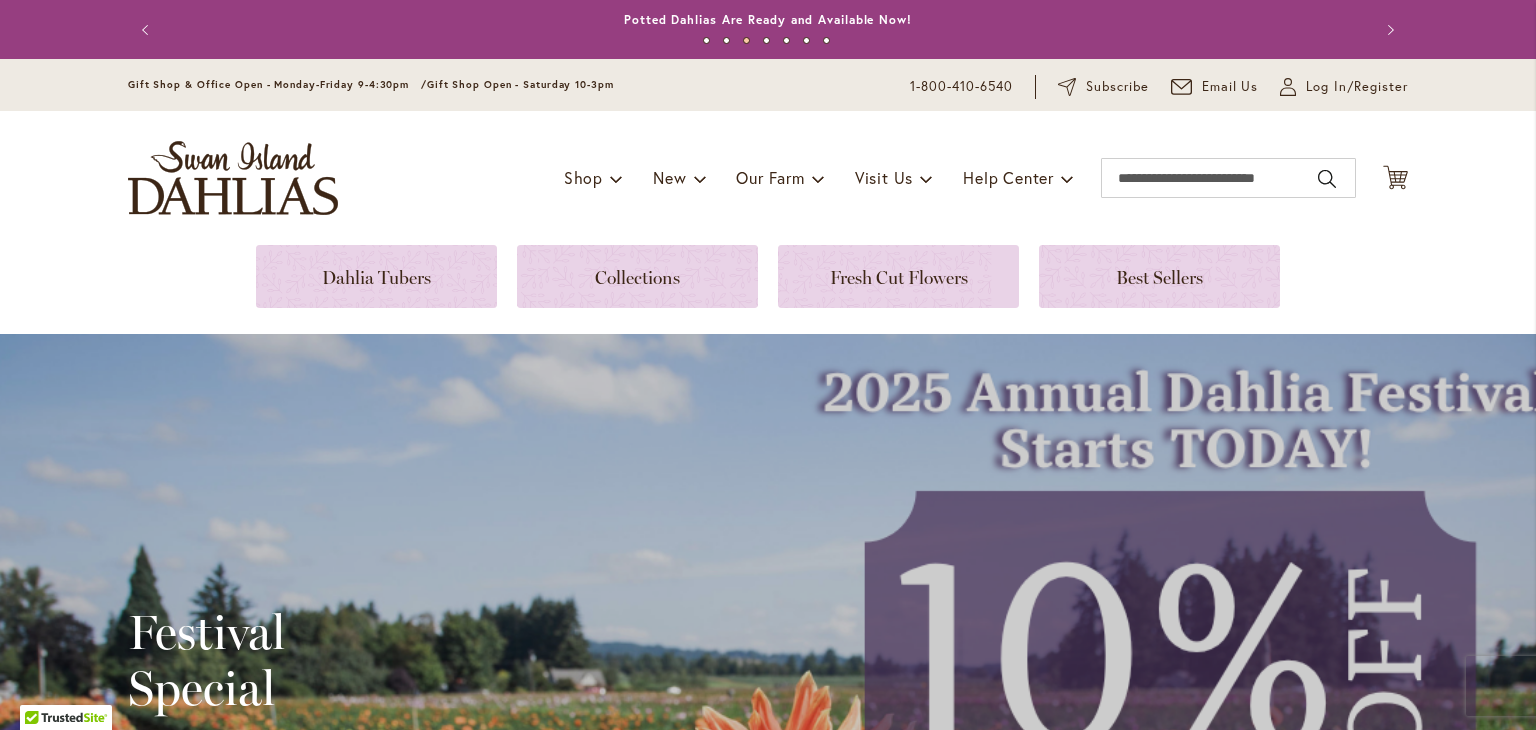 scroll, scrollTop: 0, scrollLeft: 0, axis: both 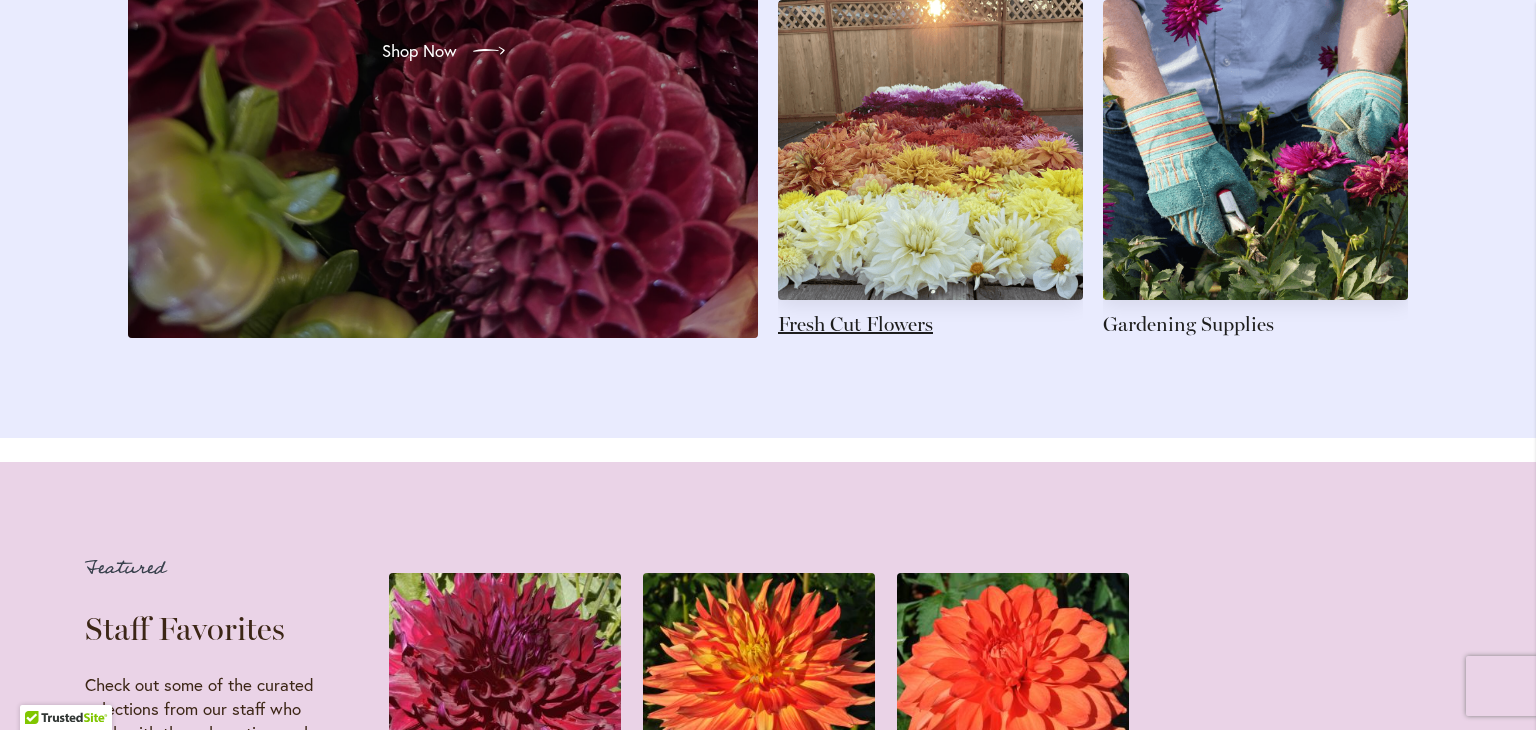 type on "**********" 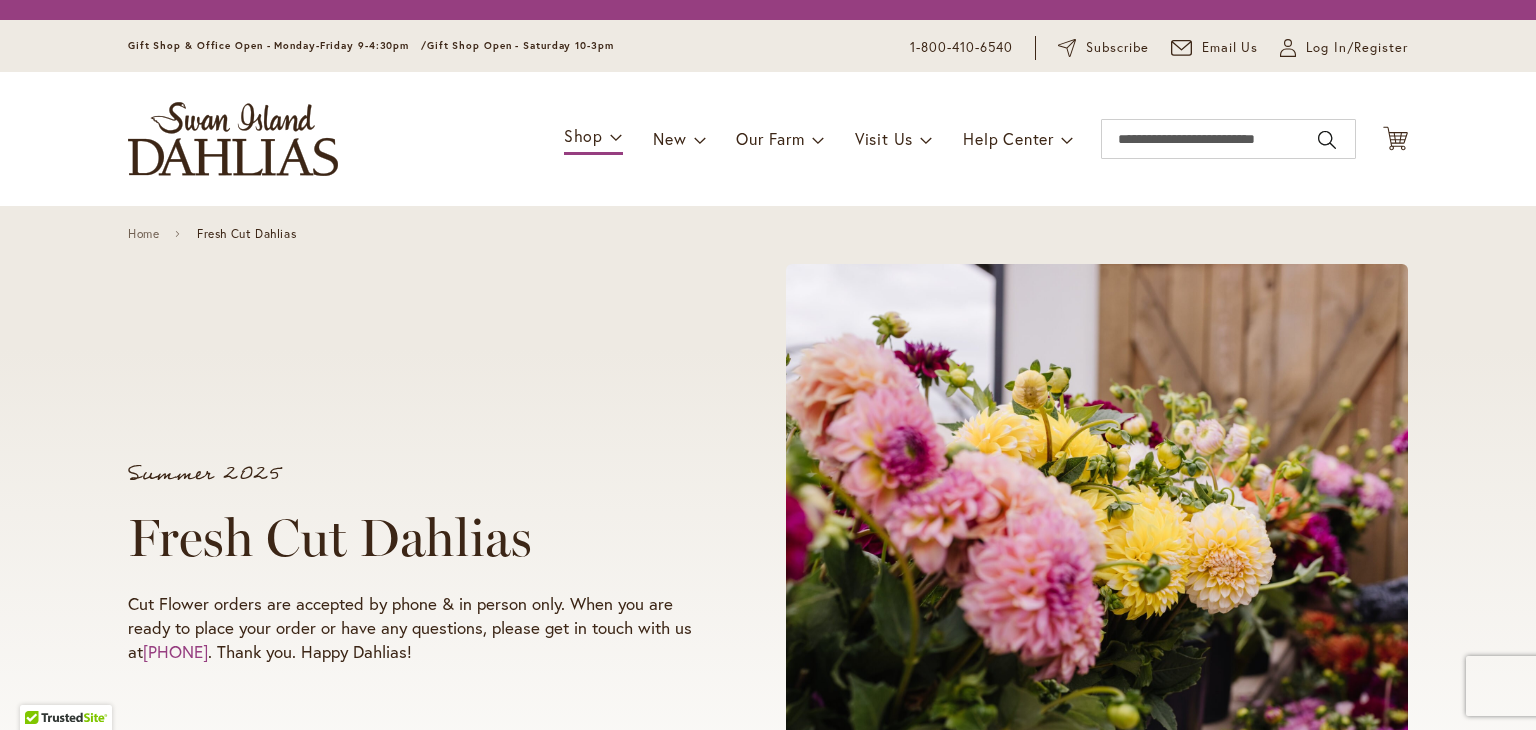scroll, scrollTop: 0, scrollLeft: 0, axis: both 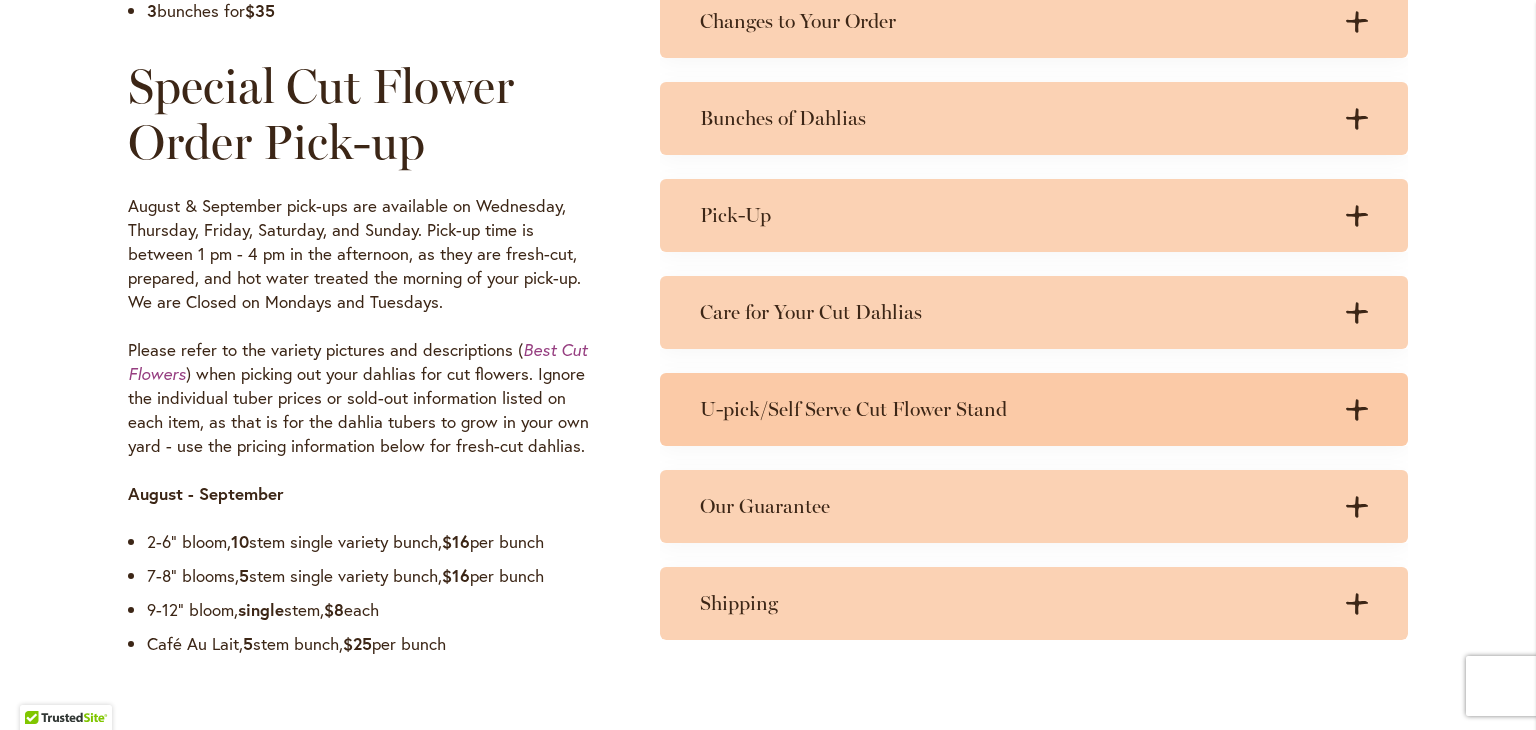 type on "**********" 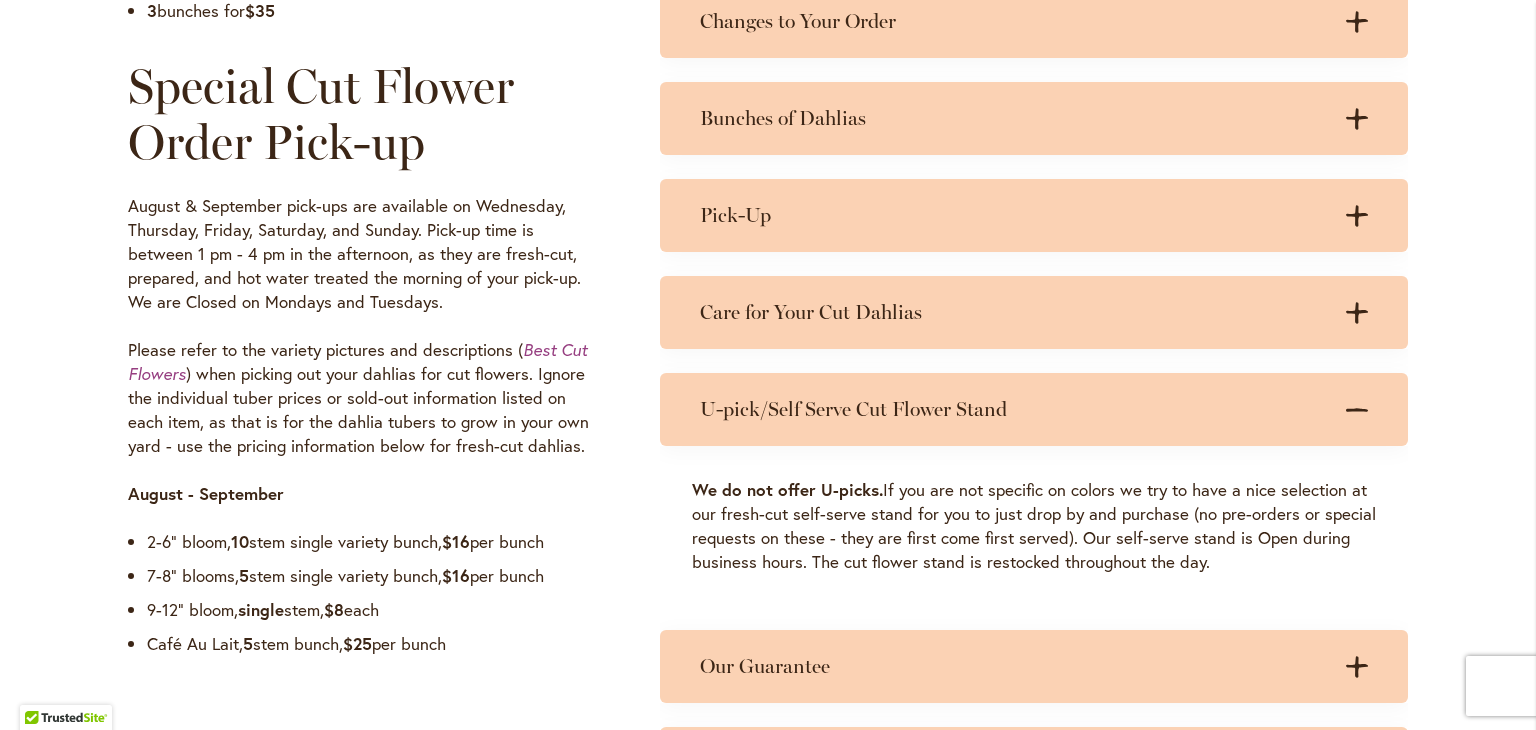 drag, startPoint x: 228, startPoint y: 647, endPoint x: 143, endPoint y: 640, distance: 85.28775 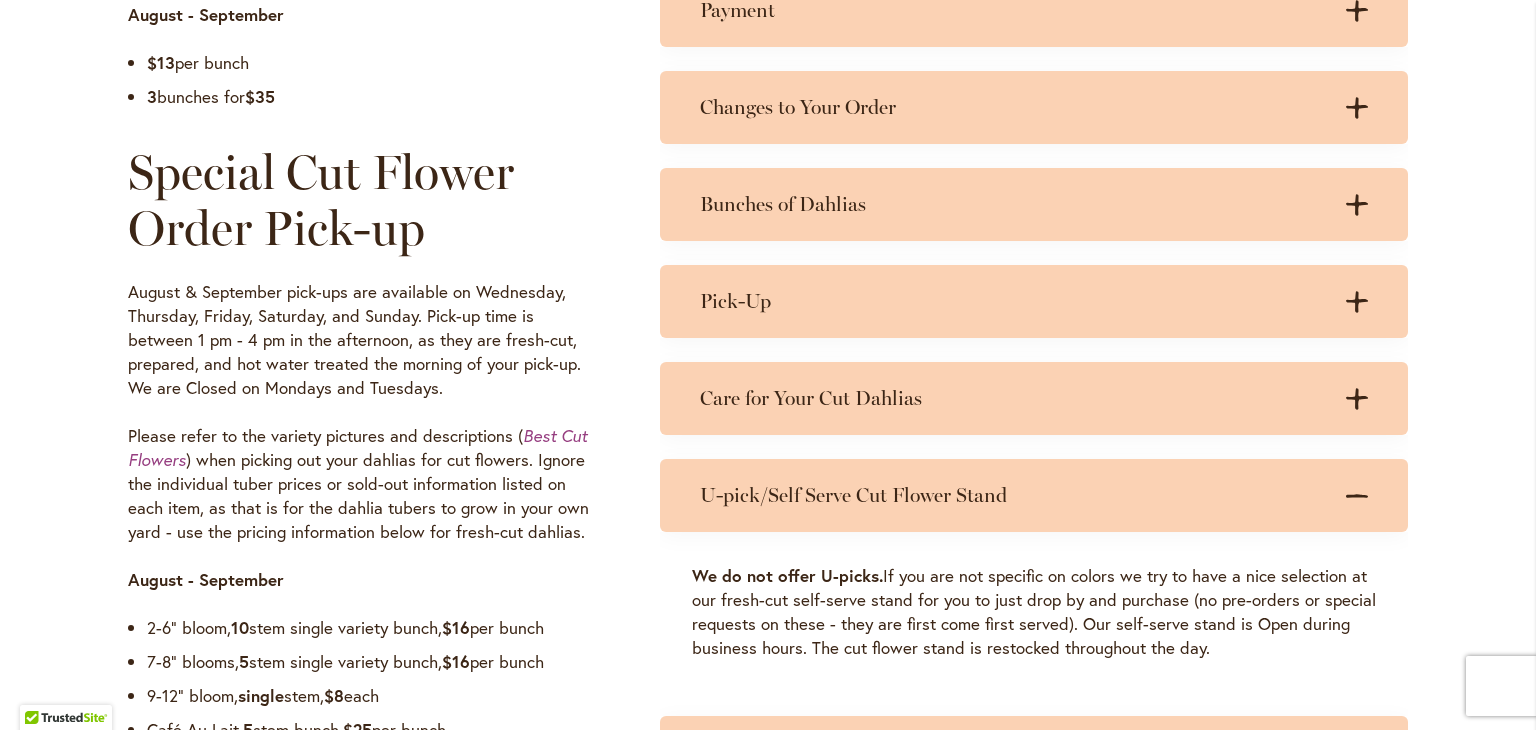 scroll, scrollTop: 0, scrollLeft: 0, axis: both 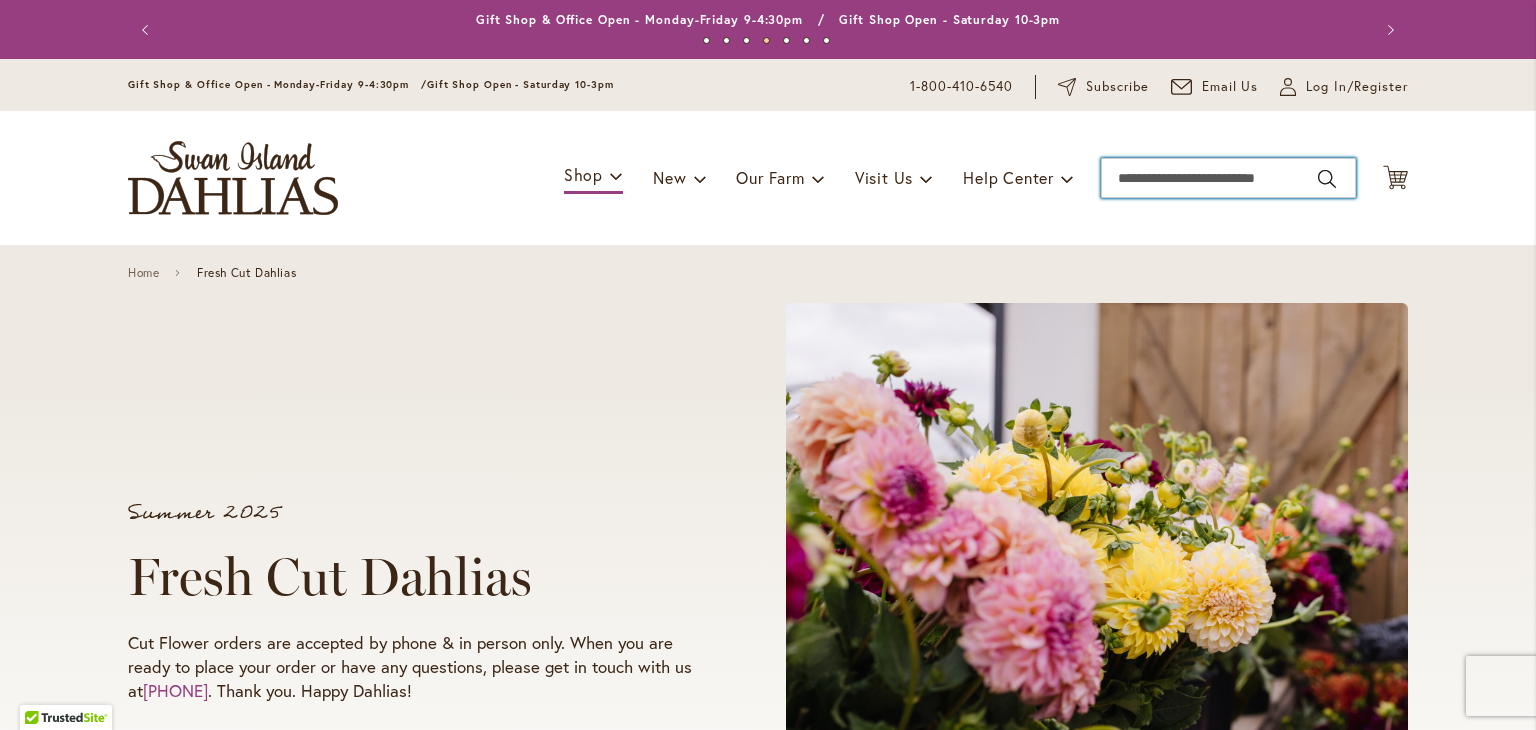 click on "Search" at bounding box center [1228, 178] 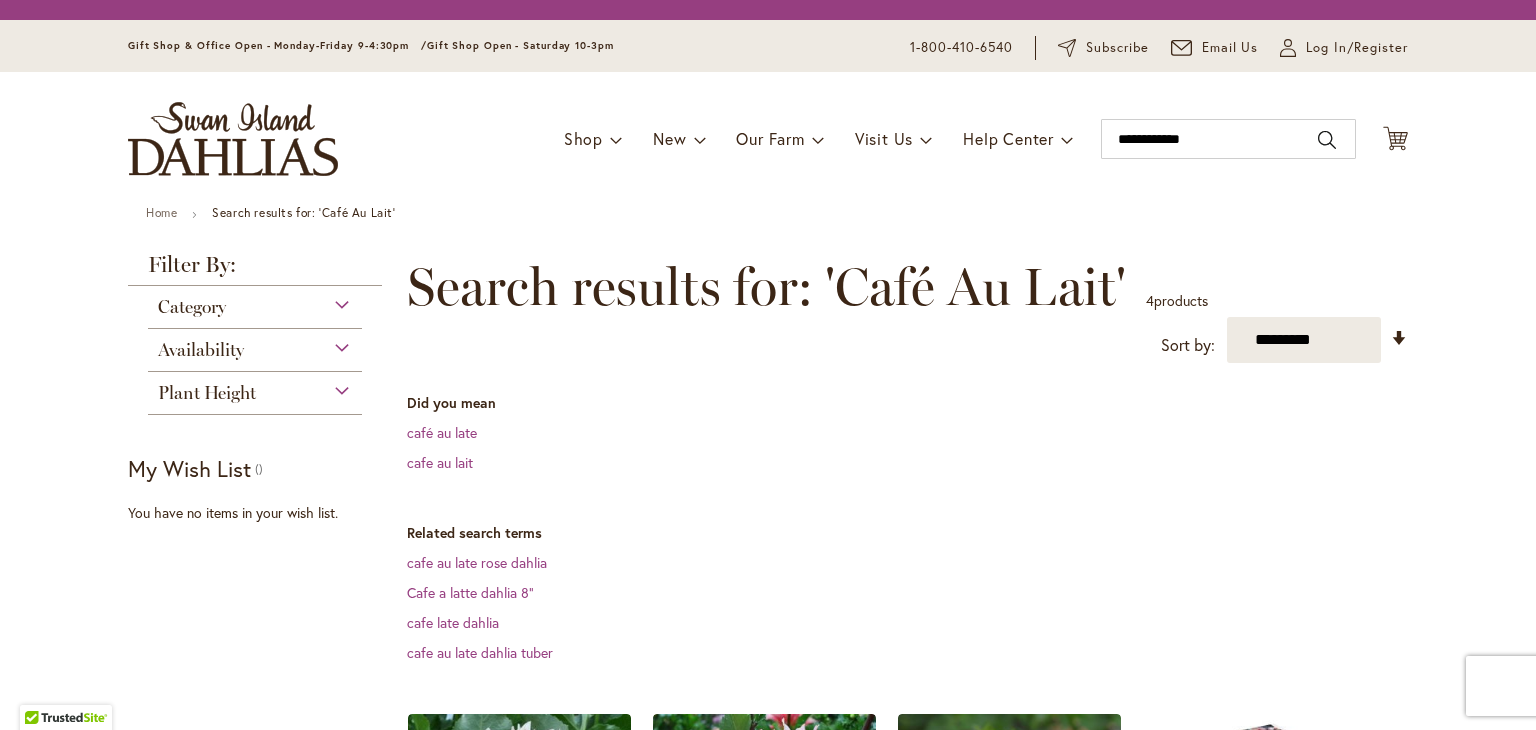 scroll, scrollTop: 0, scrollLeft: 0, axis: both 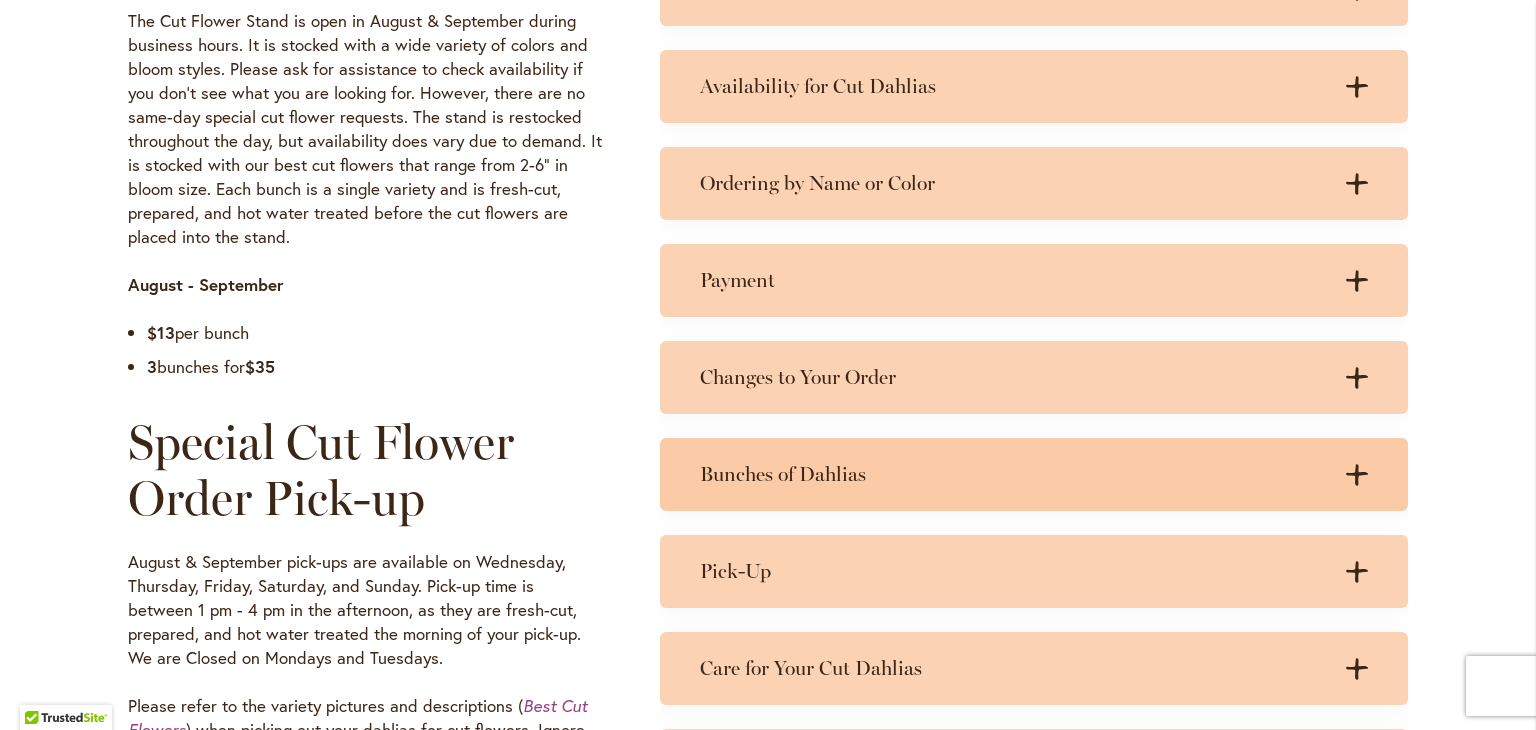 type on "**********" 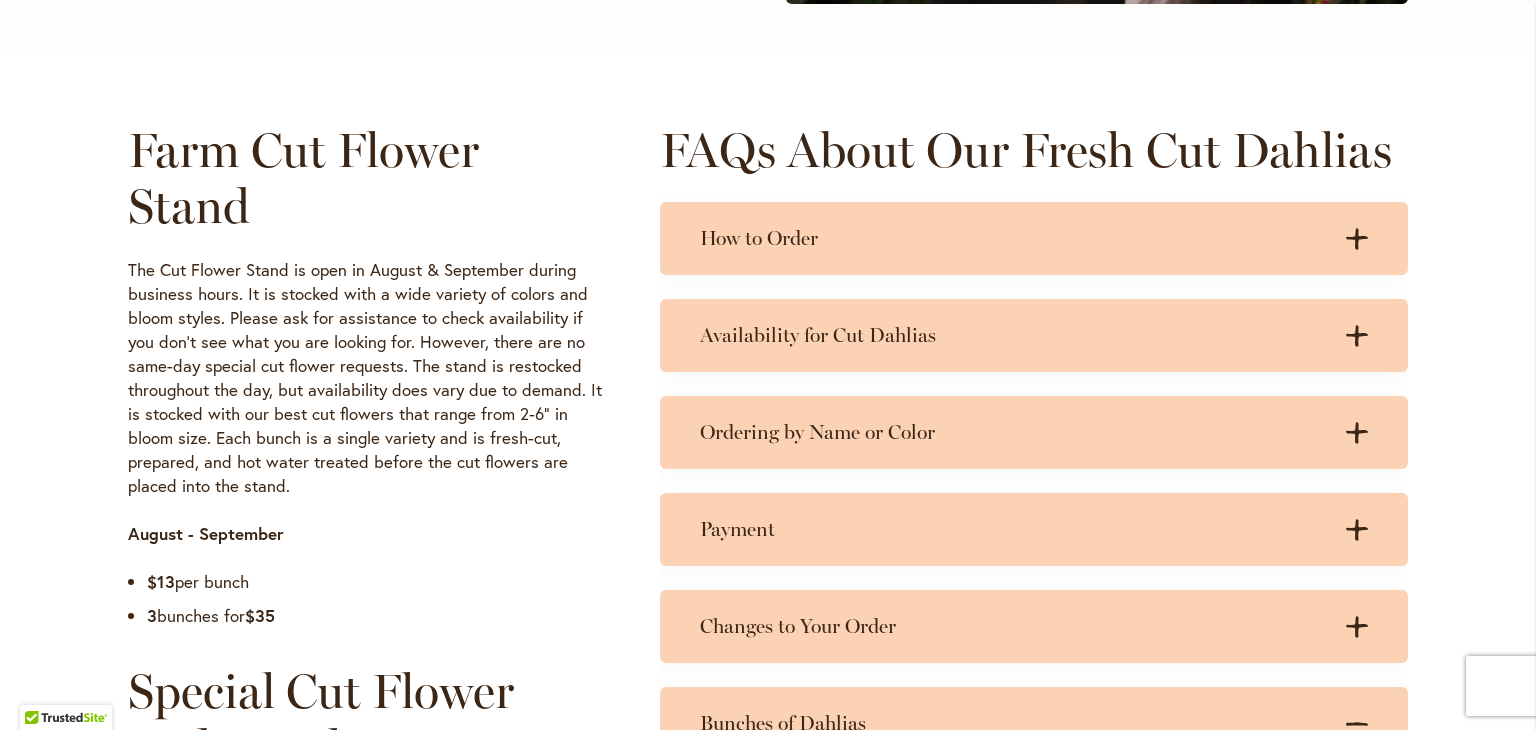 scroll, scrollTop: 839, scrollLeft: 0, axis: vertical 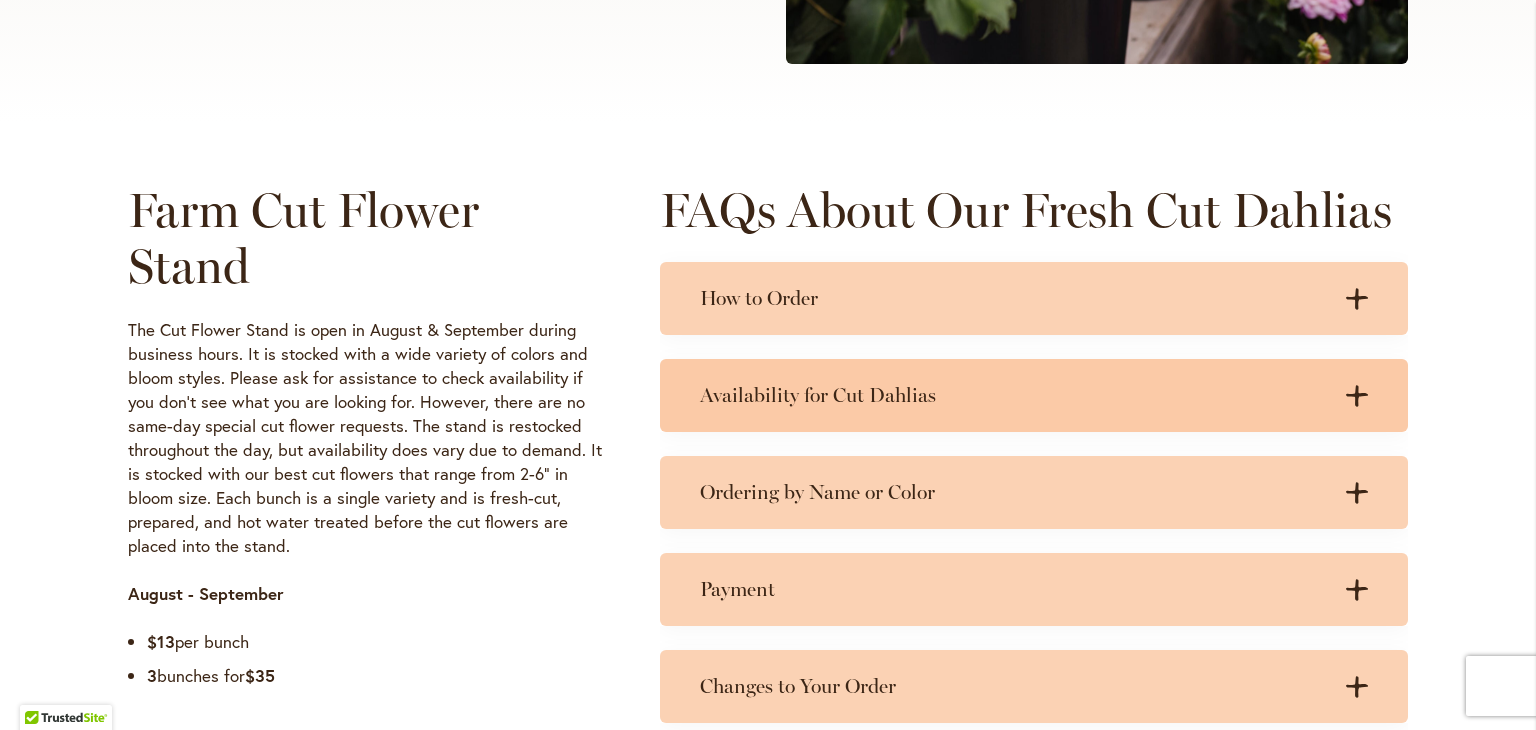 click 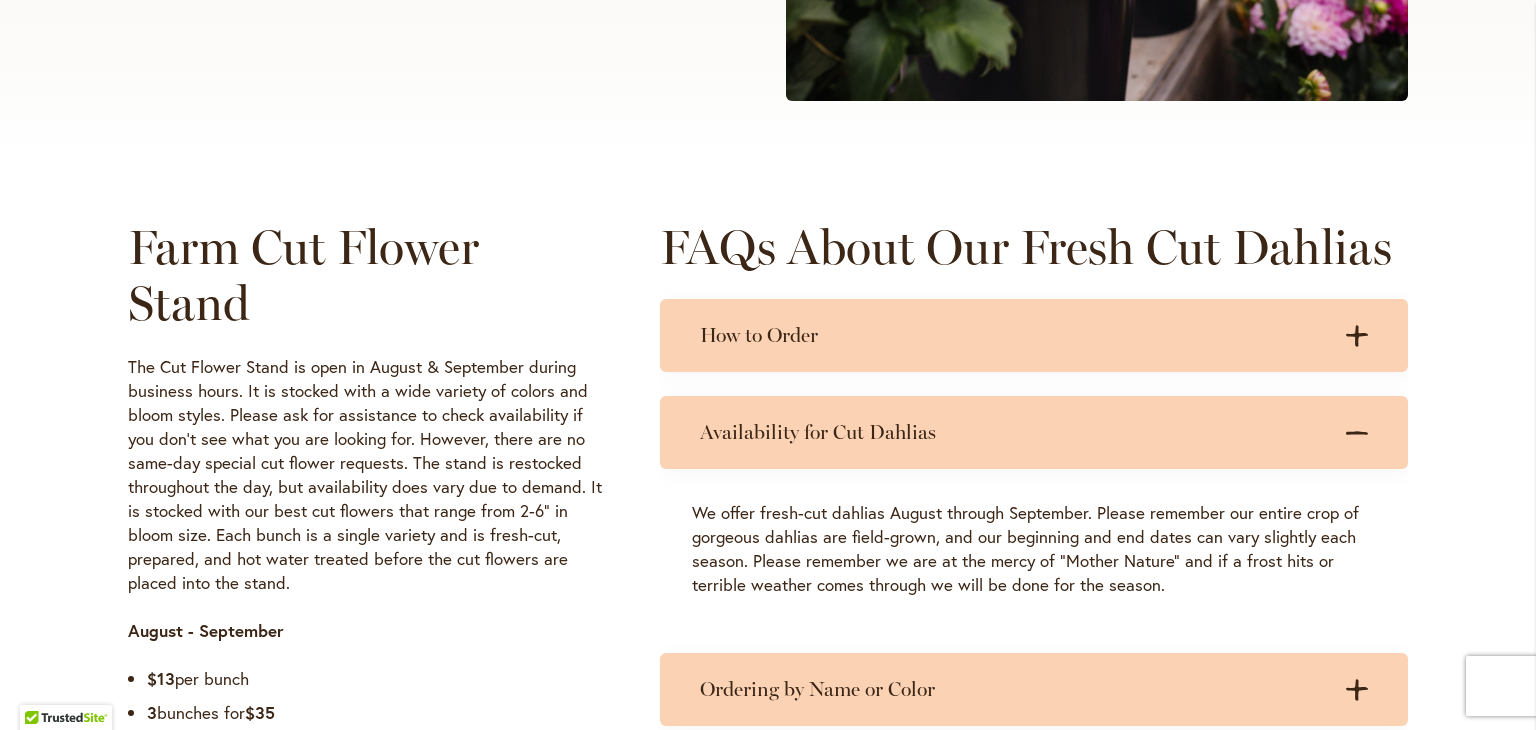 scroll, scrollTop: 800, scrollLeft: 0, axis: vertical 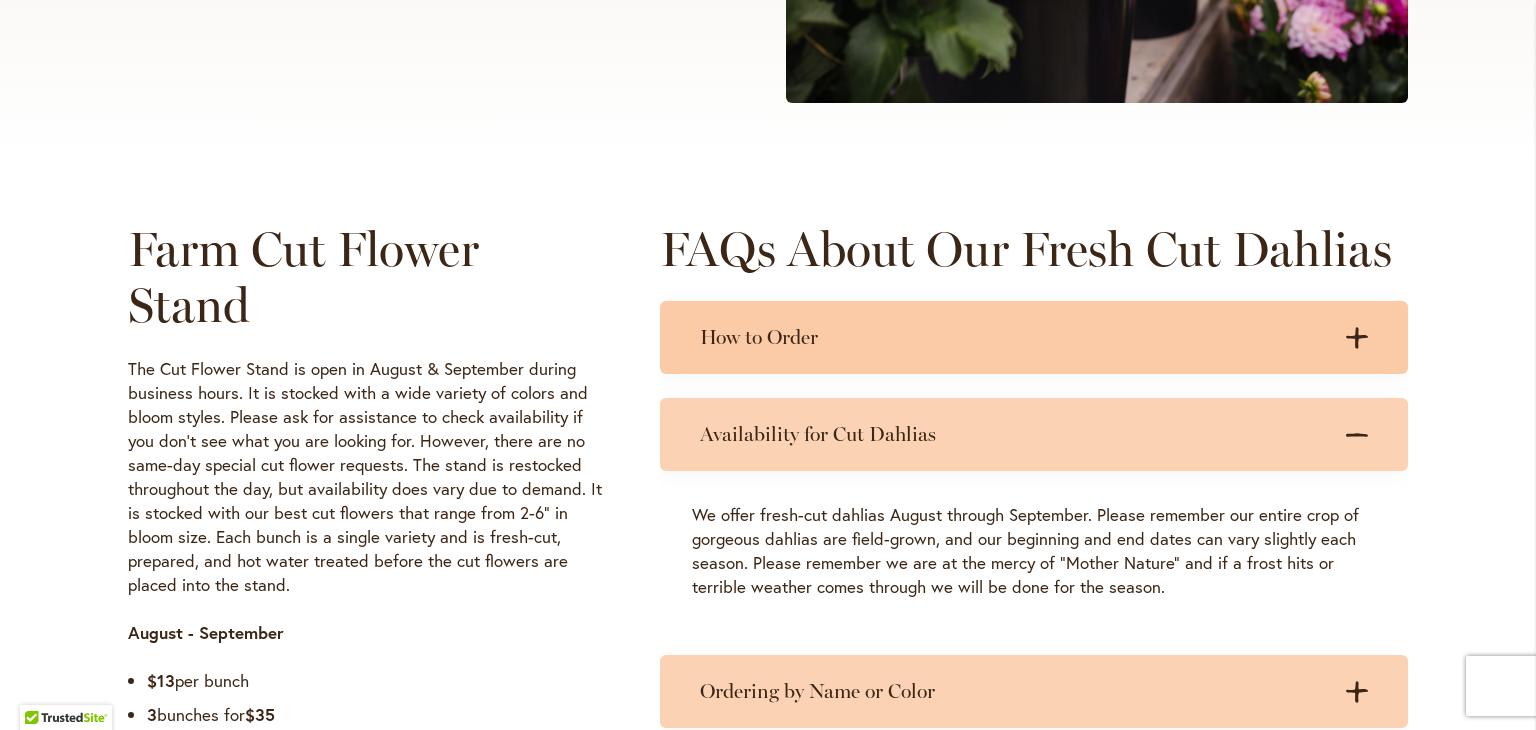 click 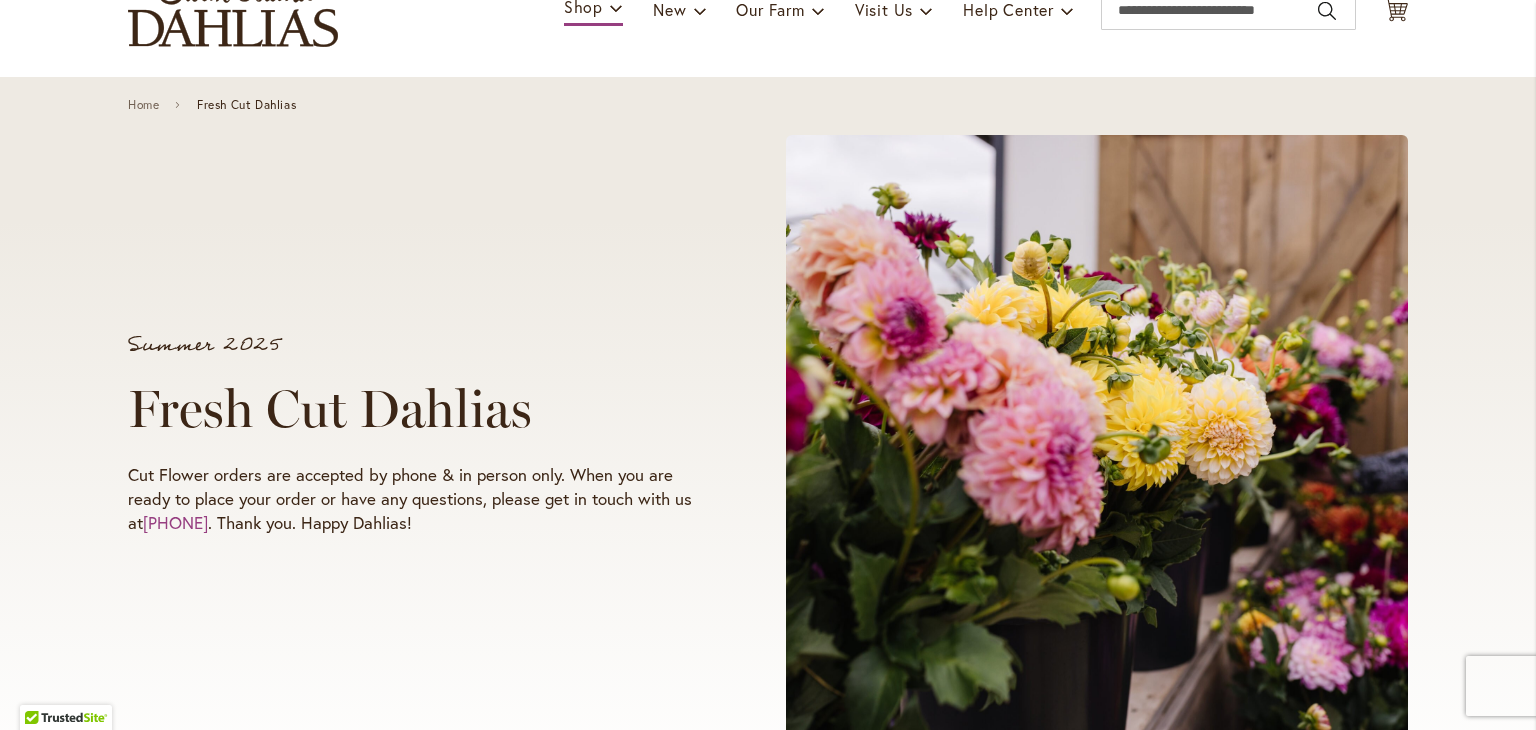 scroll, scrollTop: 0, scrollLeft: 0, axis: both 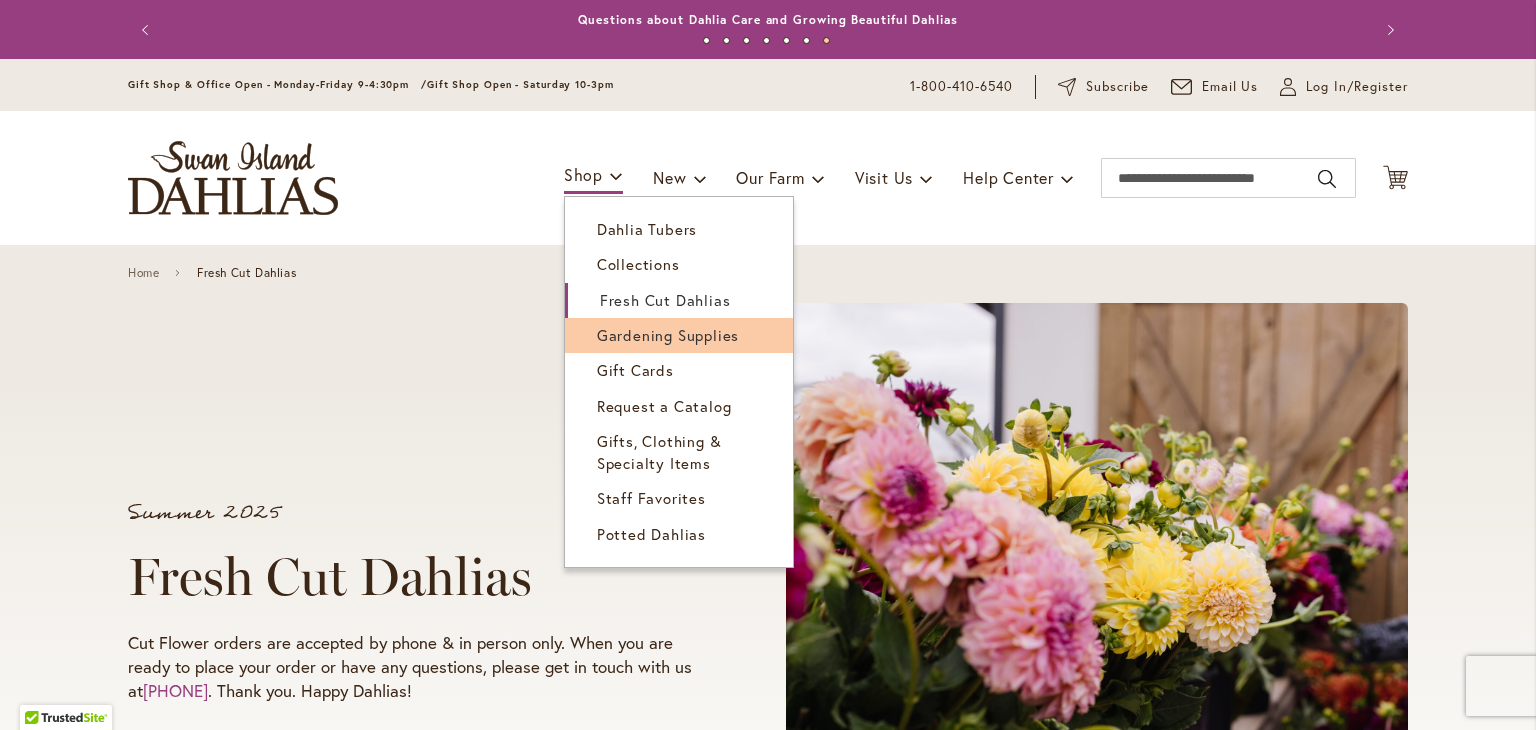 click on "Gardening Supplies" at bounding box center (668, 335) 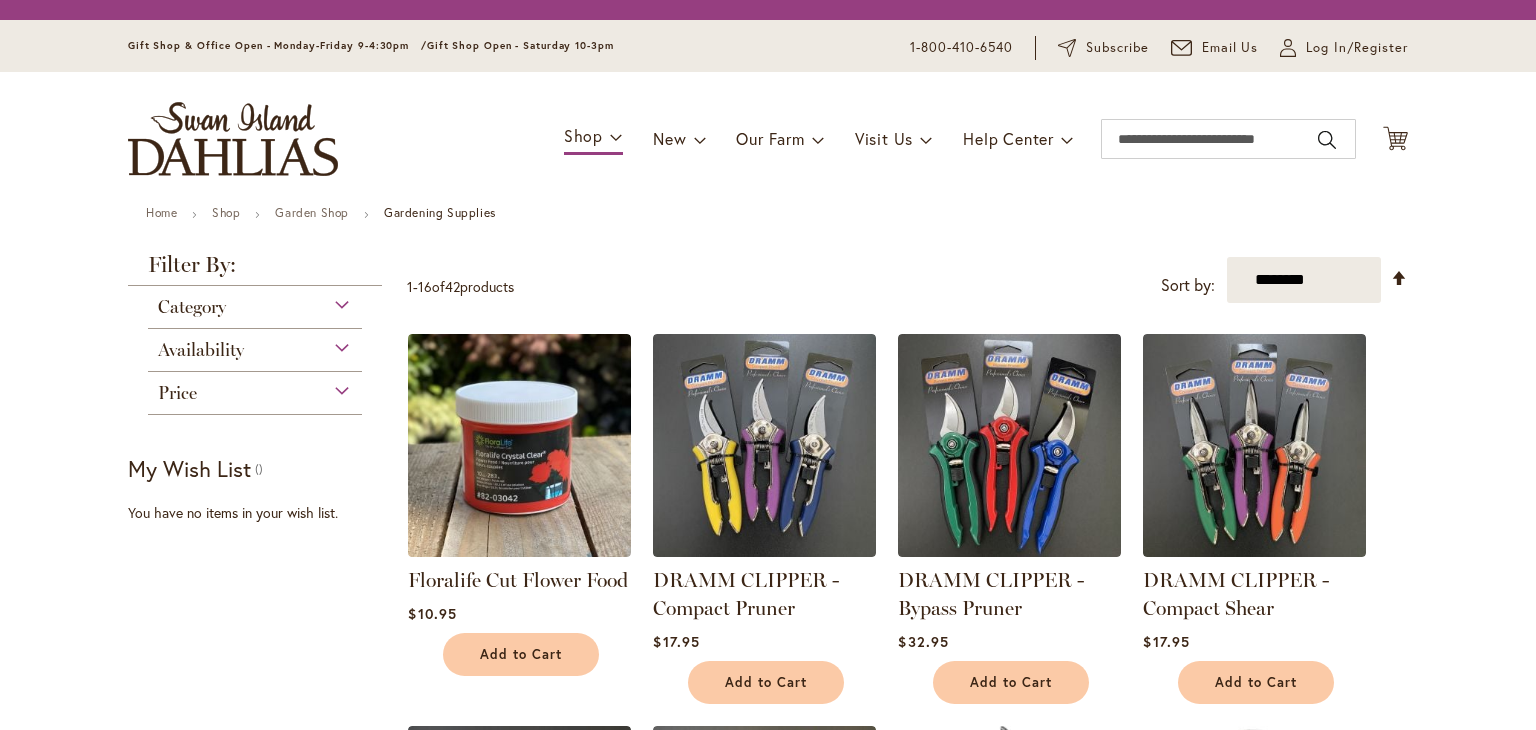 scroll, scrollTop: 0, scrollLeft: 0, axis: both 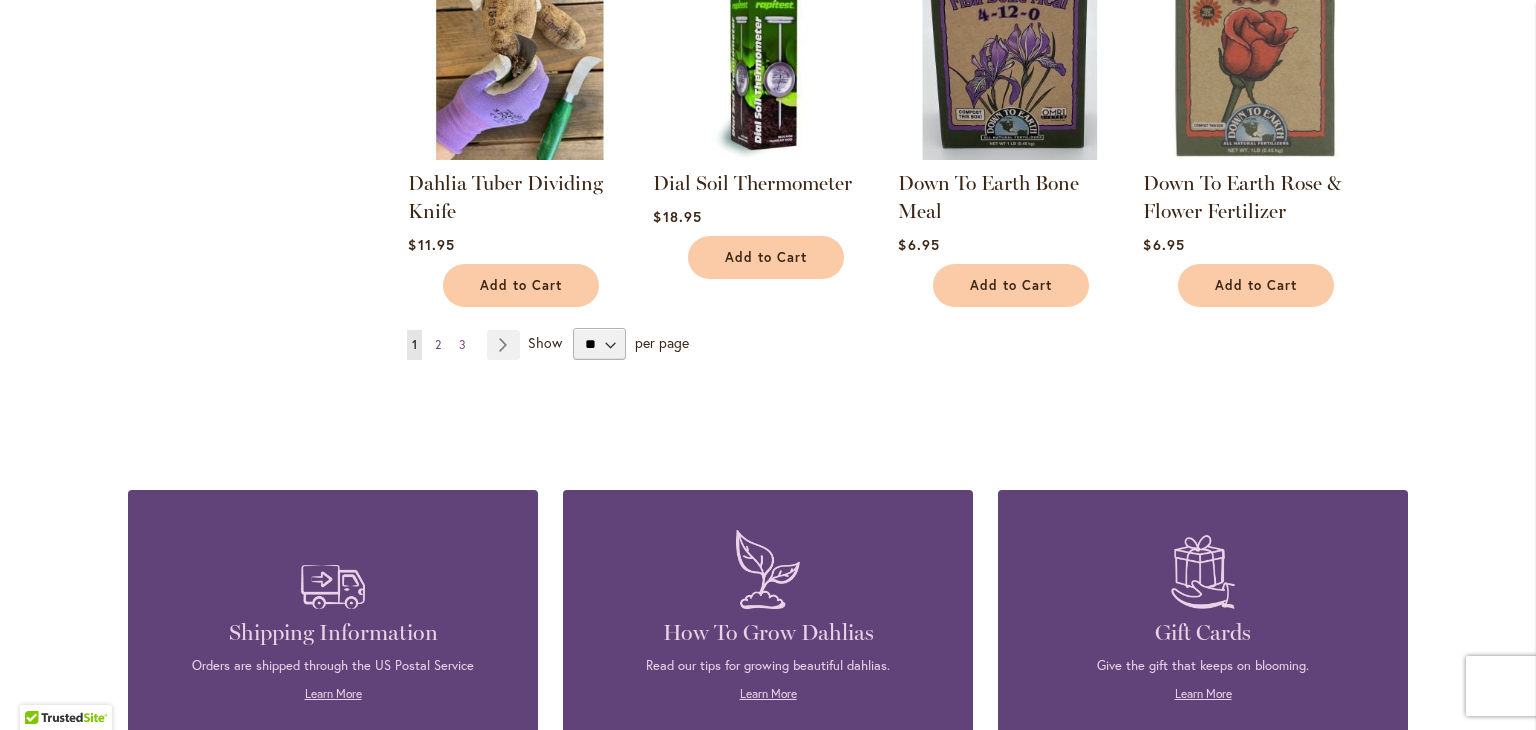 type on "**********" 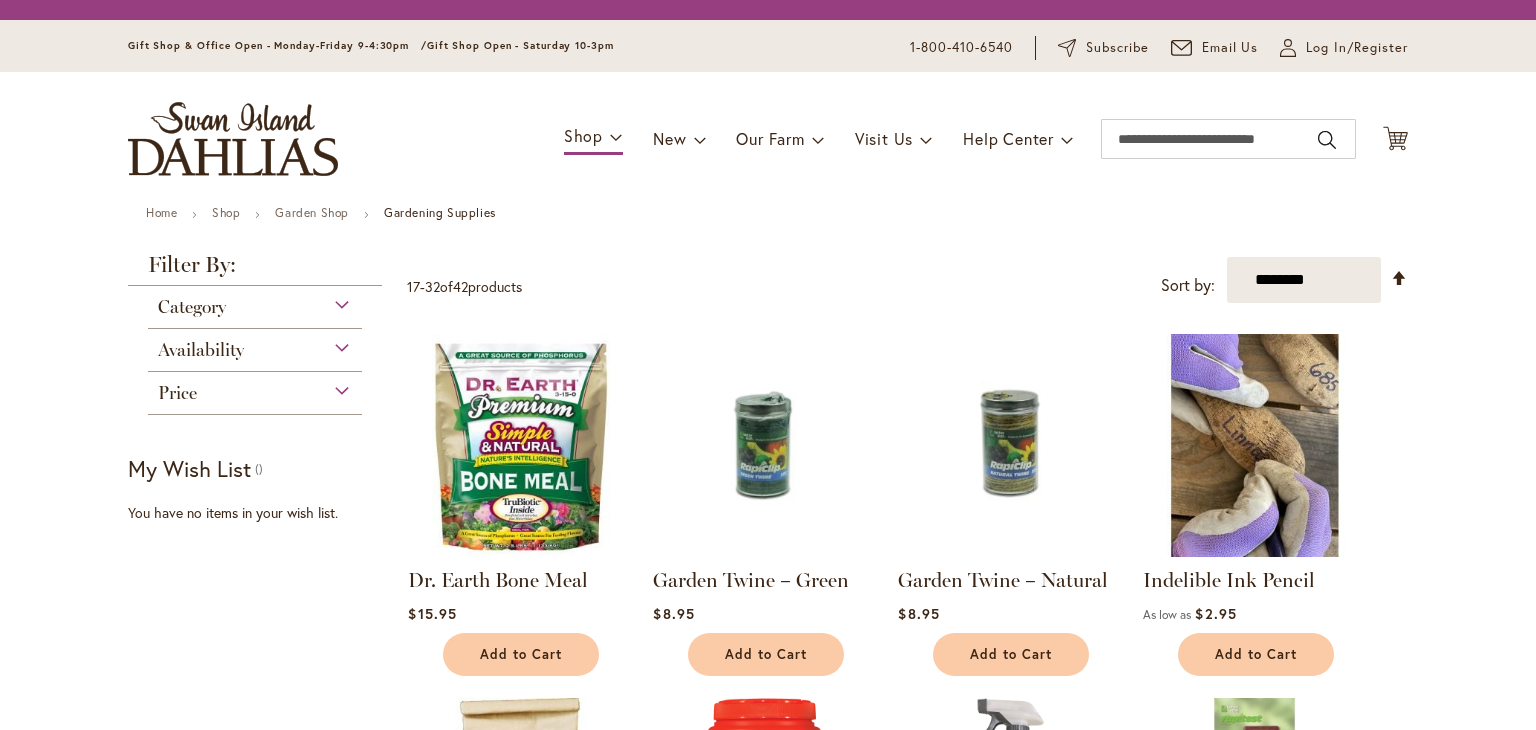 scroll, scrollTop: 0, scrollLeft: 0, axis: both 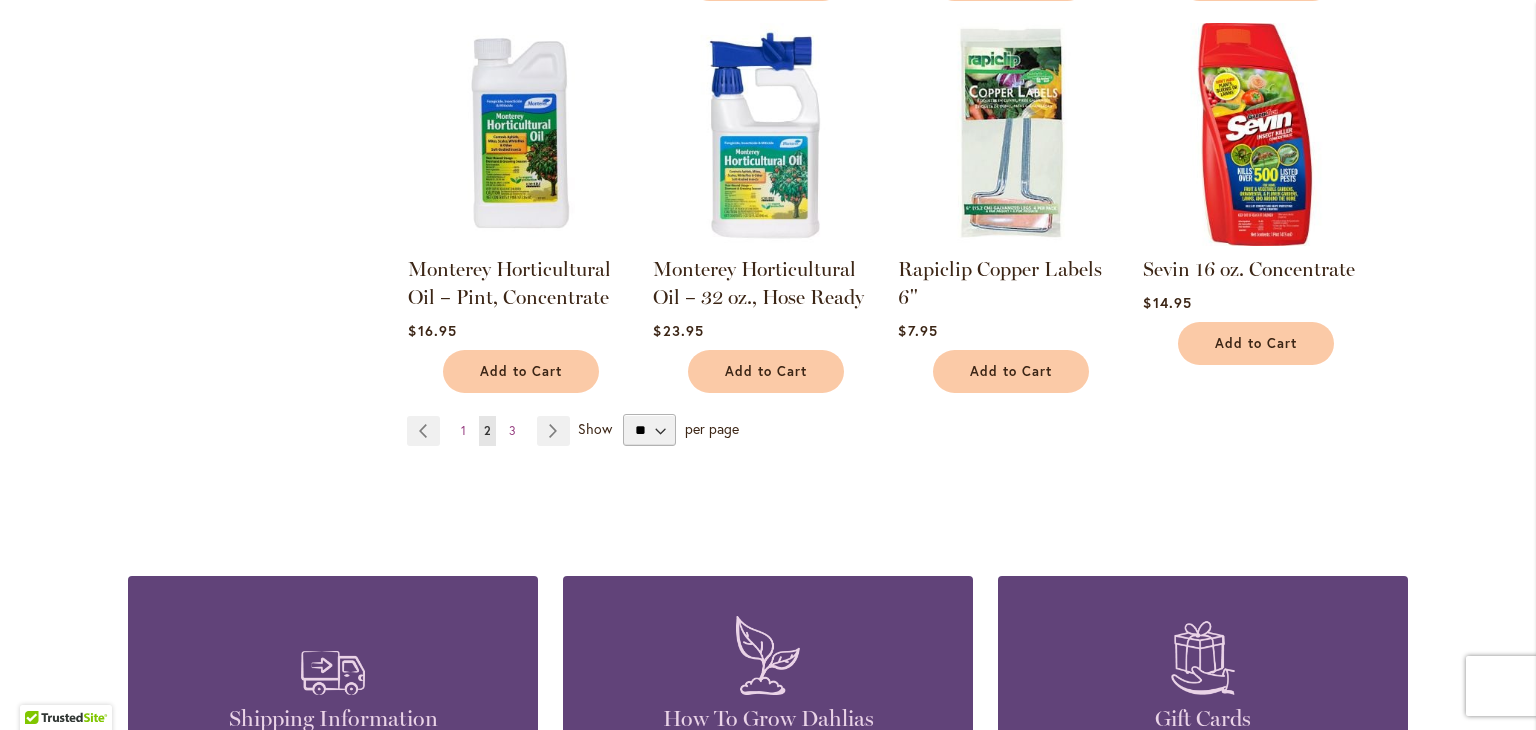 type on "**********" 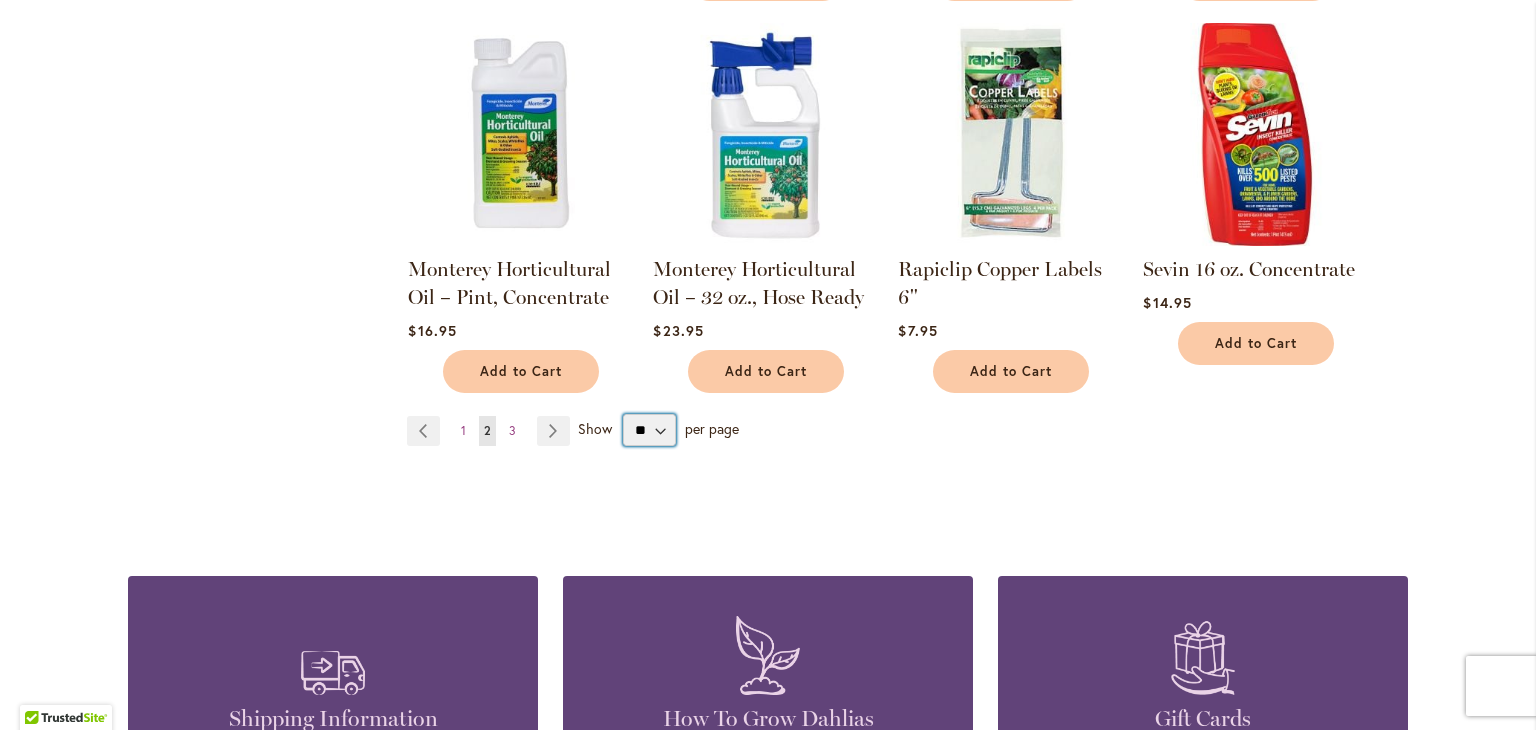 click on "**
**
**
**" at bounding box center [649, 430] 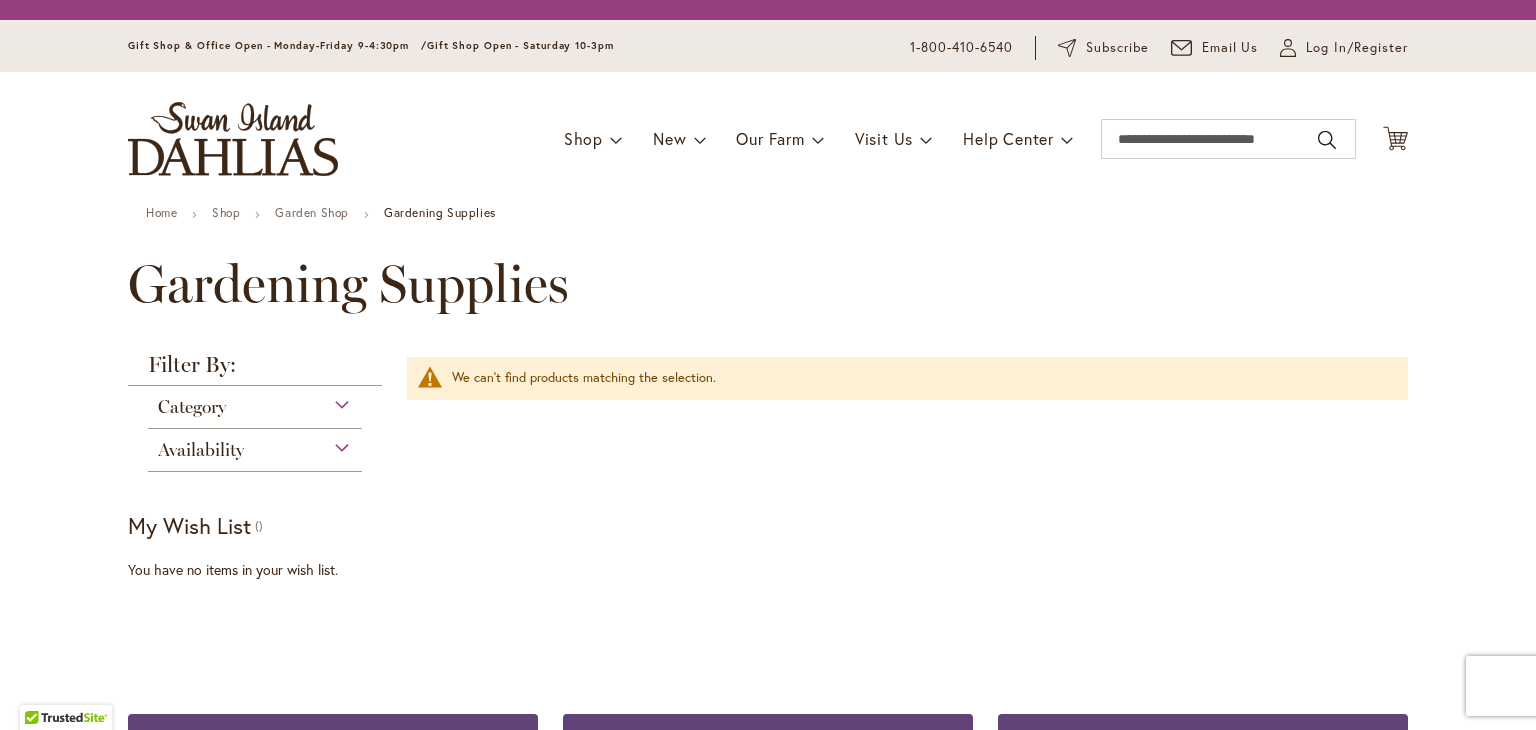 scroll, scrollTop: 0, scrollLeft: 0, axis: both 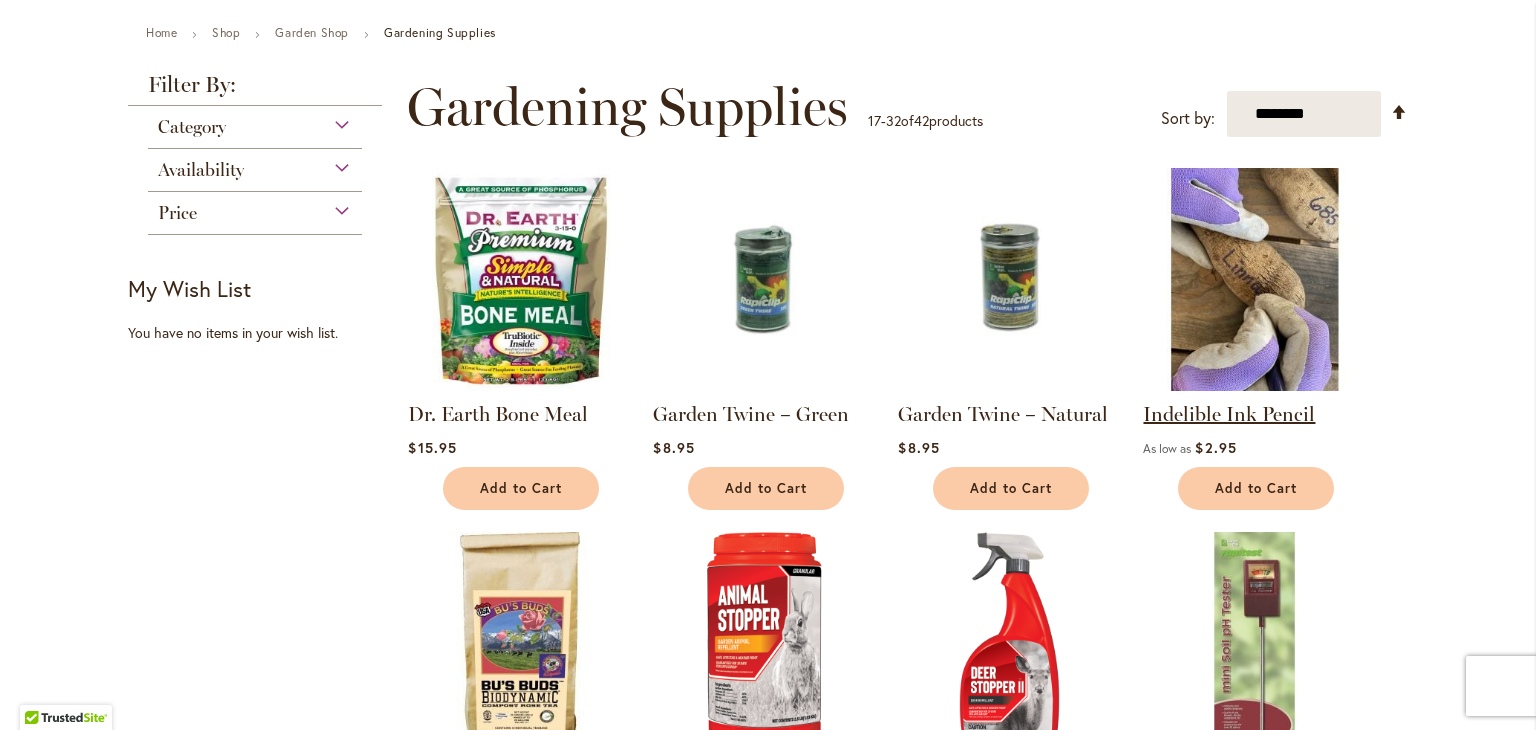 type on "**********" 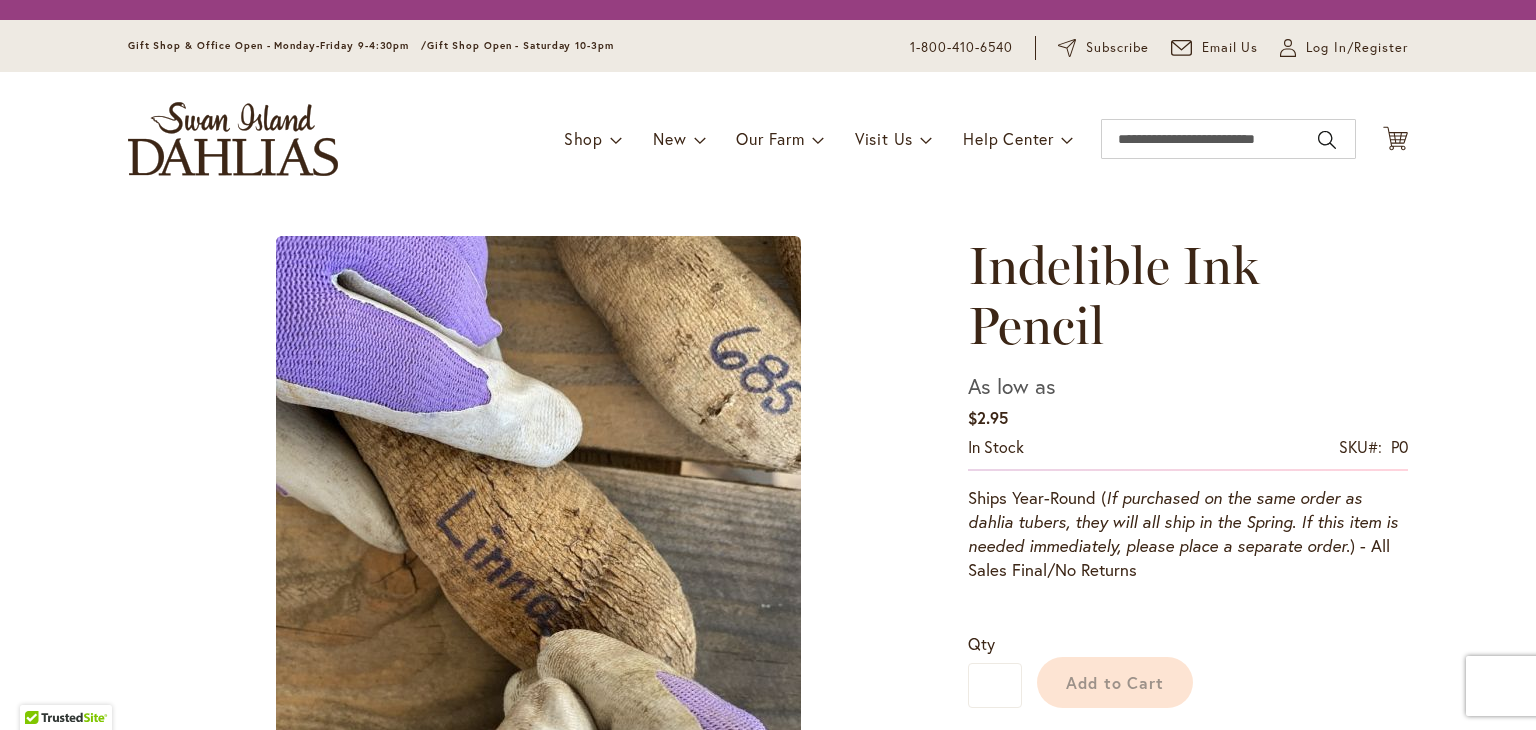 scroll, scrollTop: 0, scrollLeft: 0, axis: both 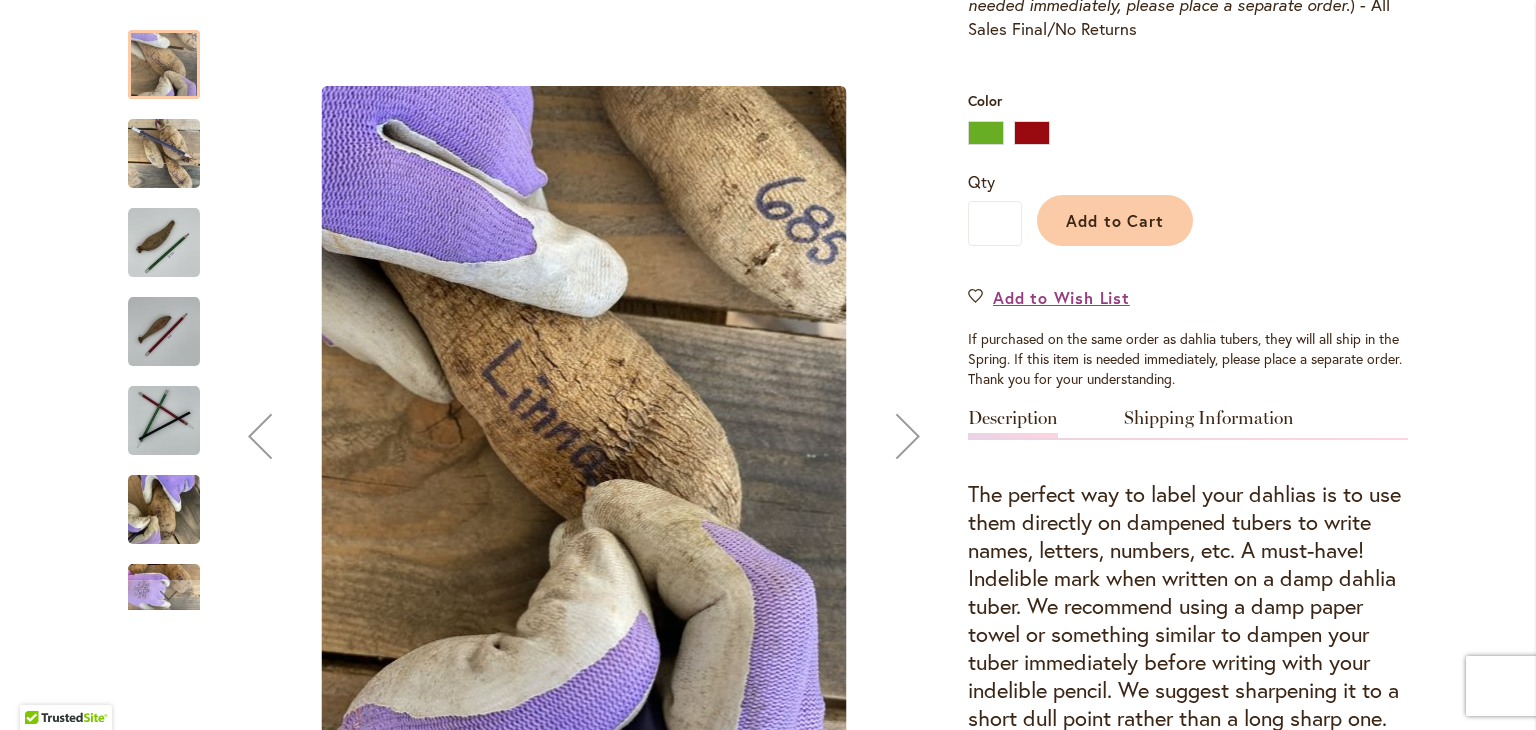 type on "**********" 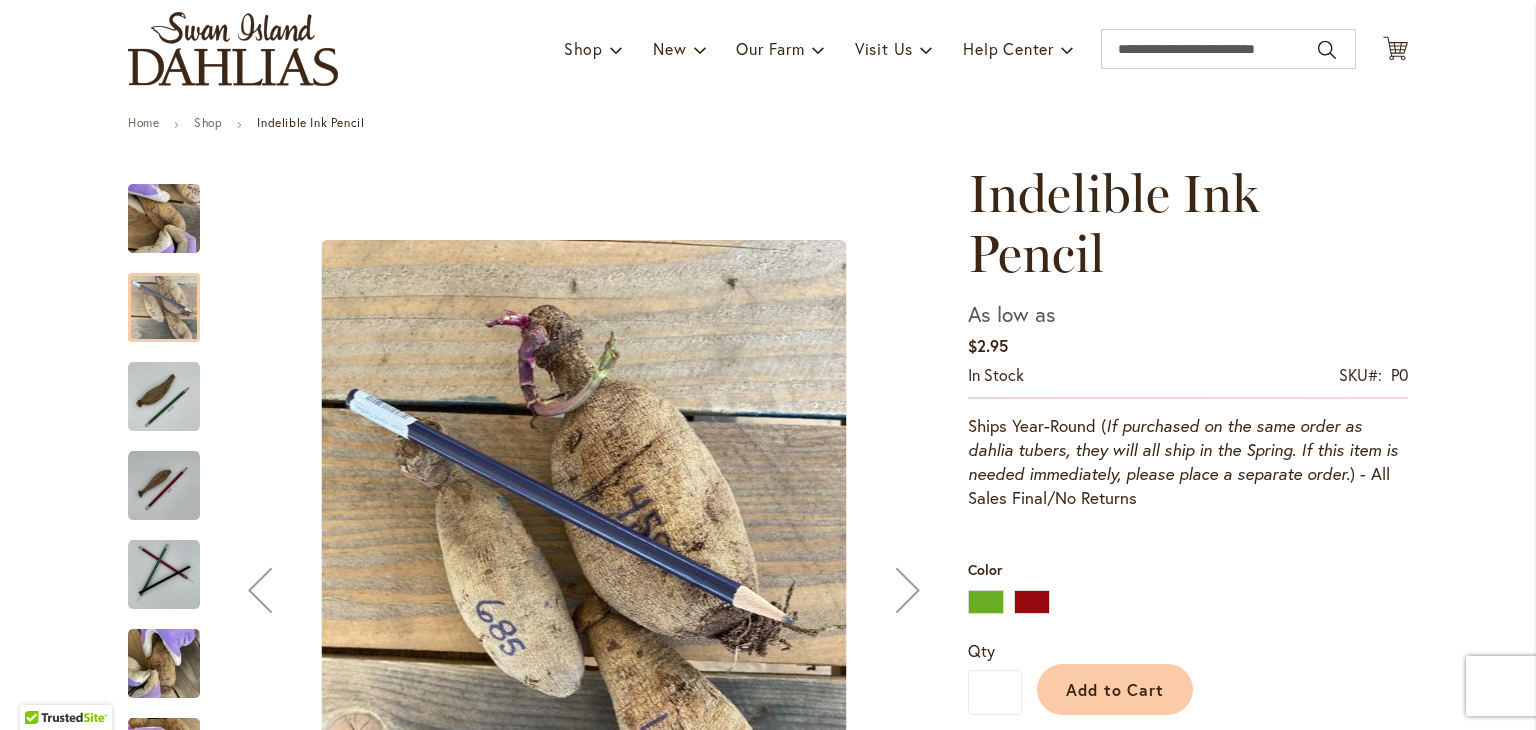 scroll, scrollTop: 0, scrollLeft: 0, axis: both 